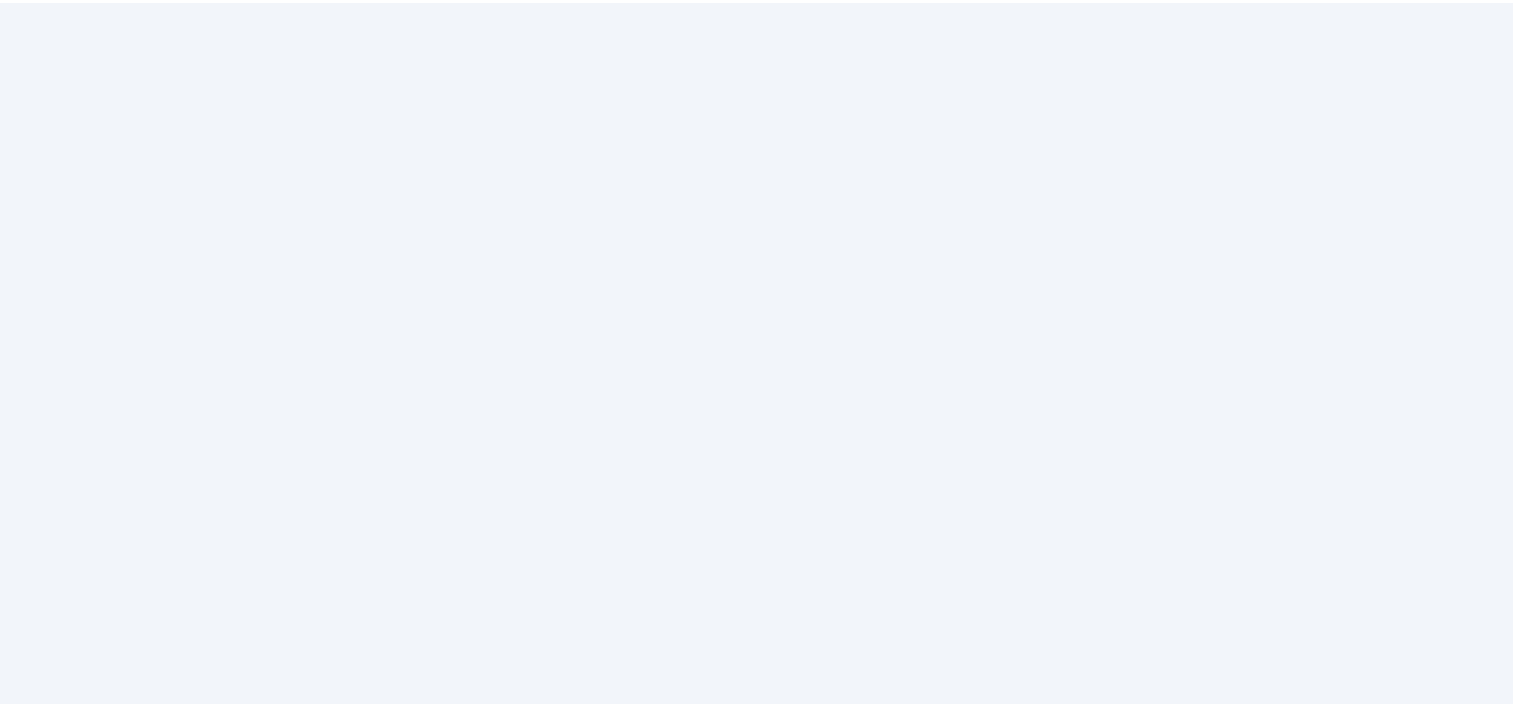 scroll, scrollTop: 0, scrollLeft: 0, axis: both 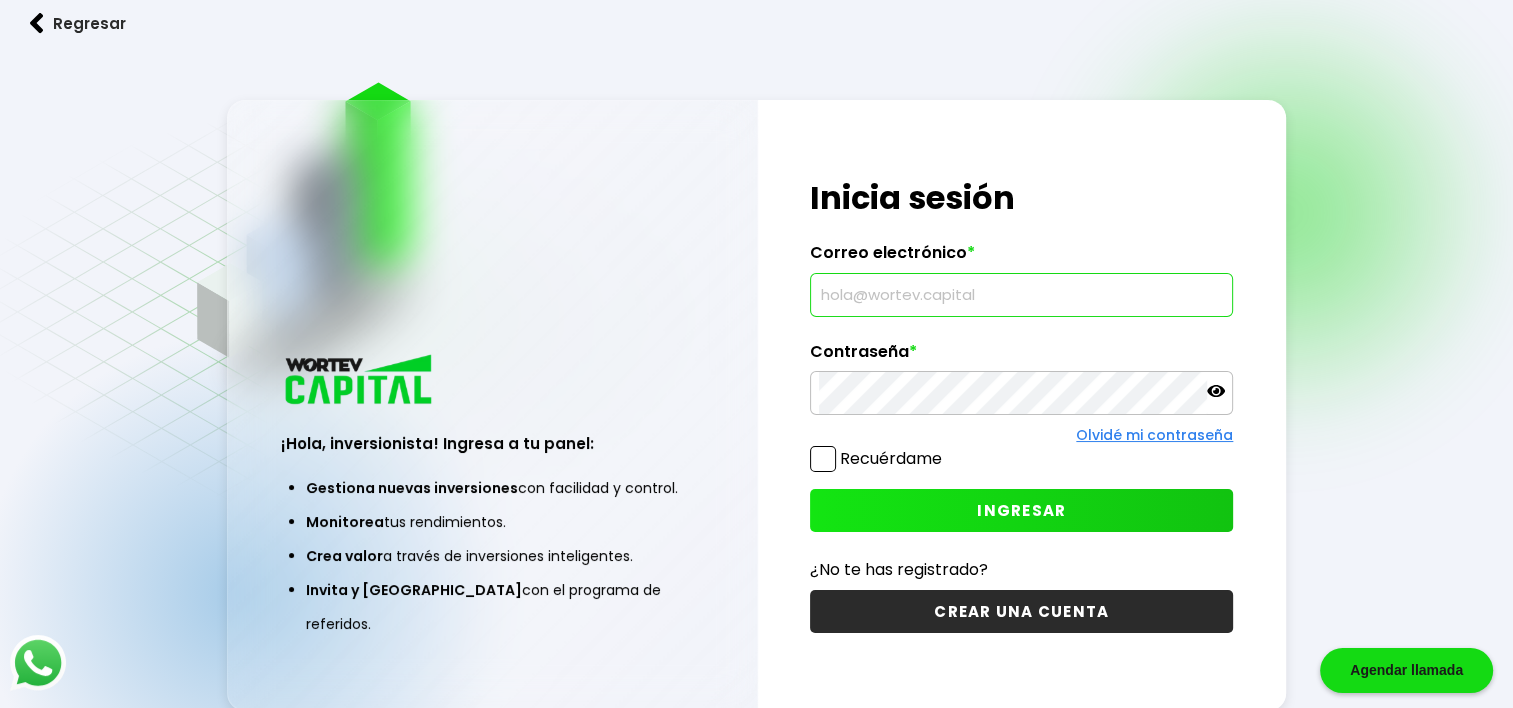 drag, startPoint x: 1007, startPoint y: 283, endPoint x: 1035, endPoint y: 295, distance: 30.463093 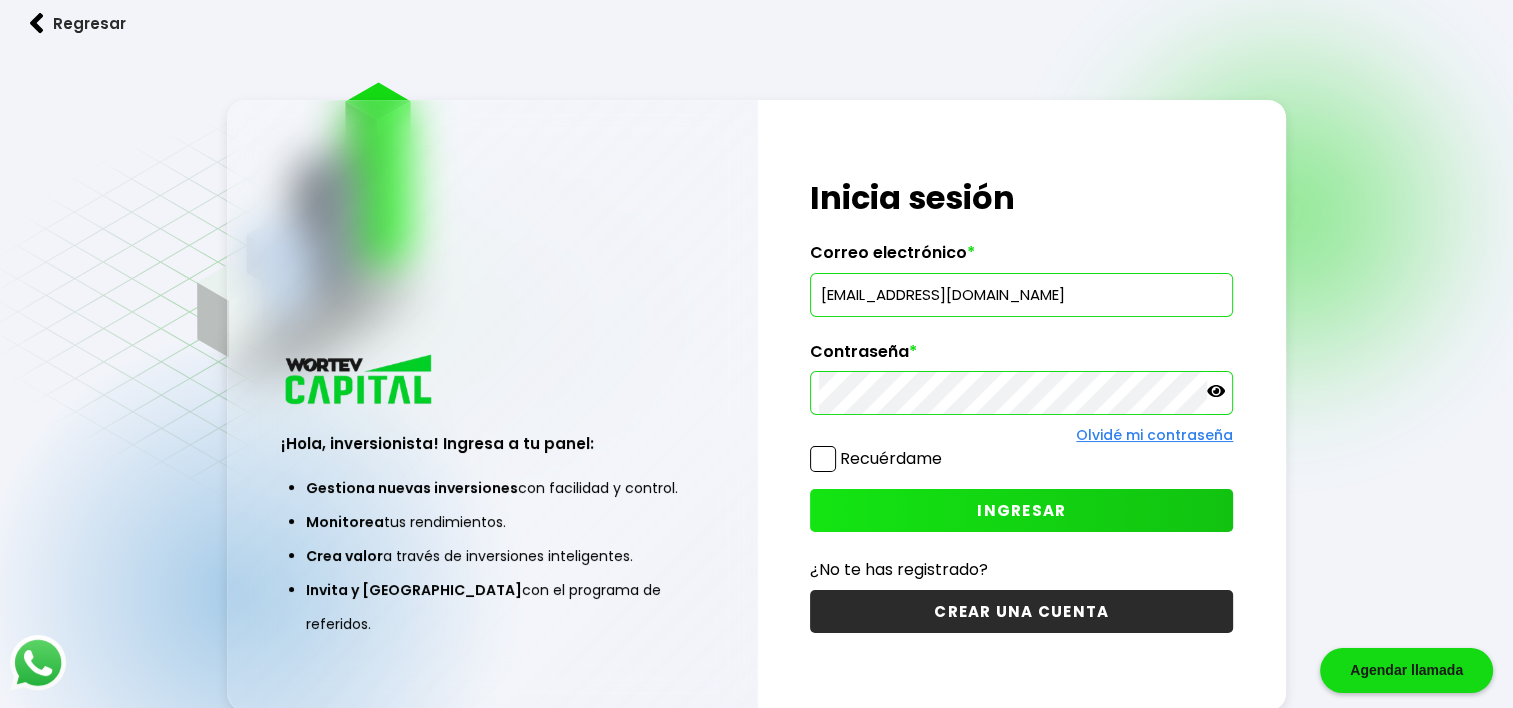 click on "INGRESAR" at bounding box center (1021, 510) 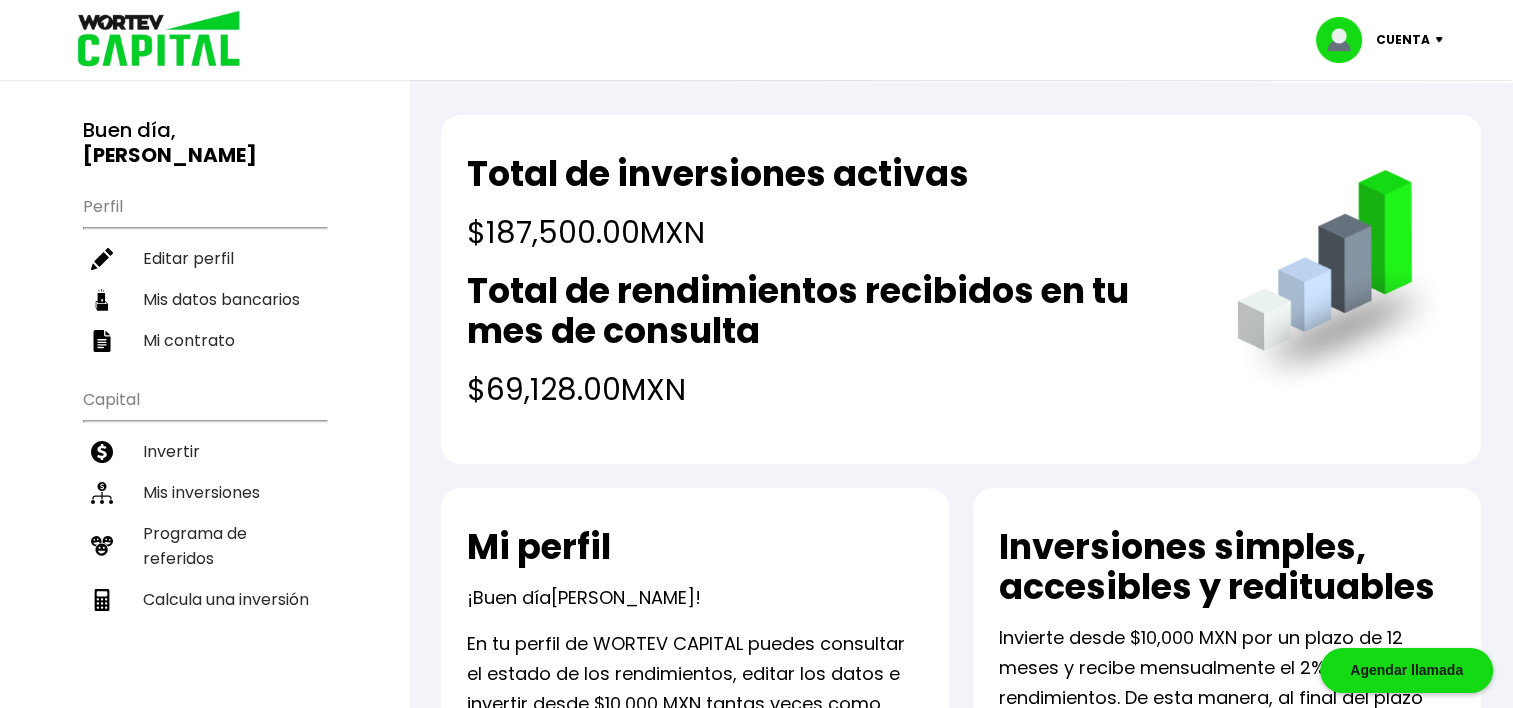 scroll, scrollTop: 0, scrollLeft: 0, axis: both 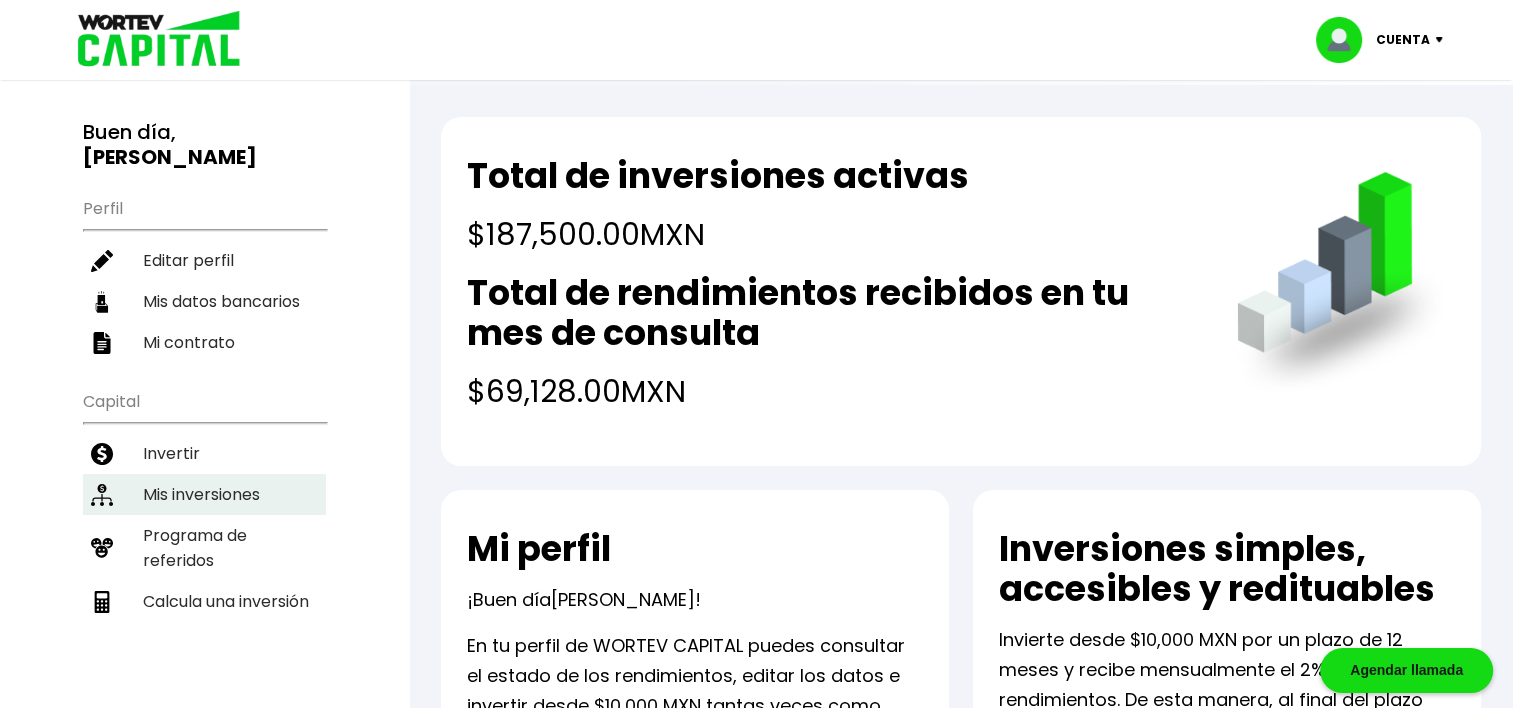 click on "Mis inversiones" at bounding box center (204, 494) 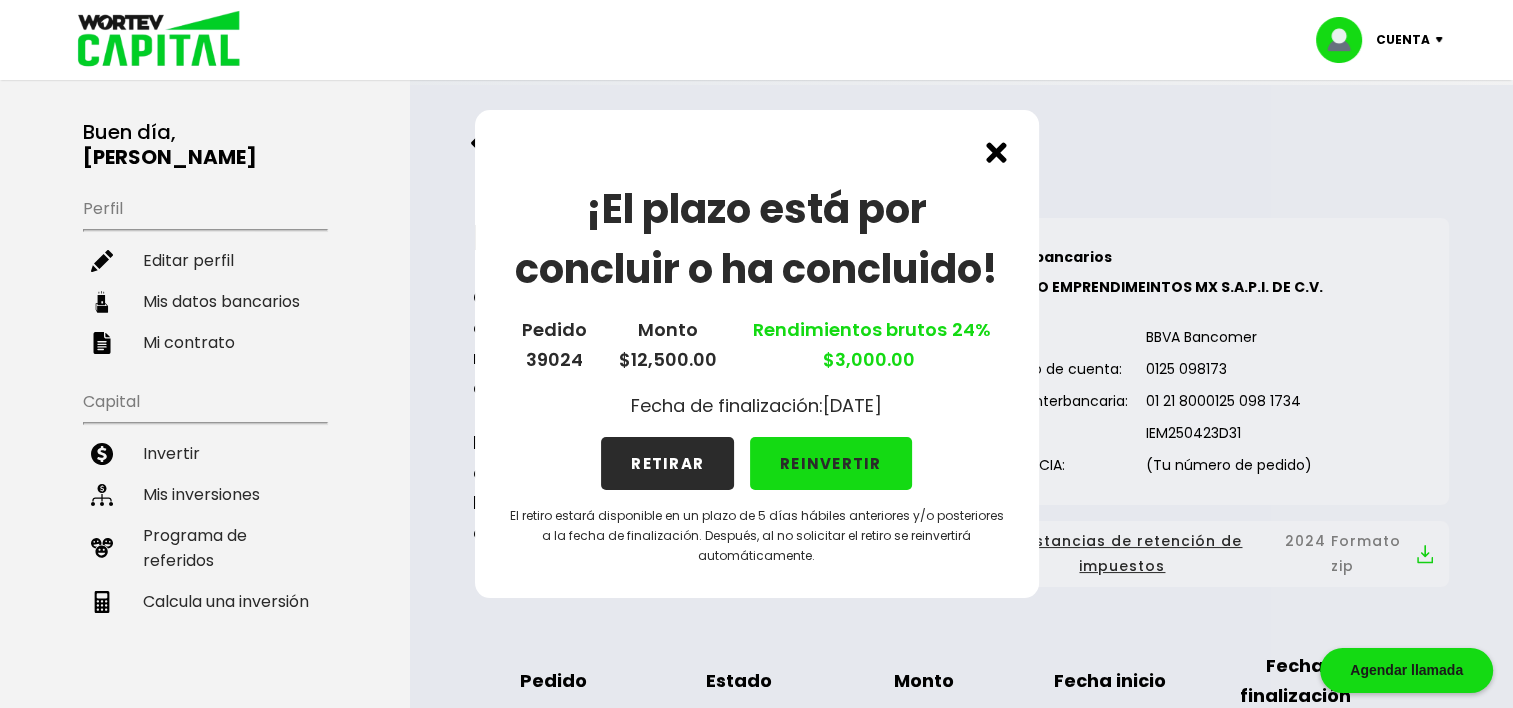 click at bounding box center [996, 152] 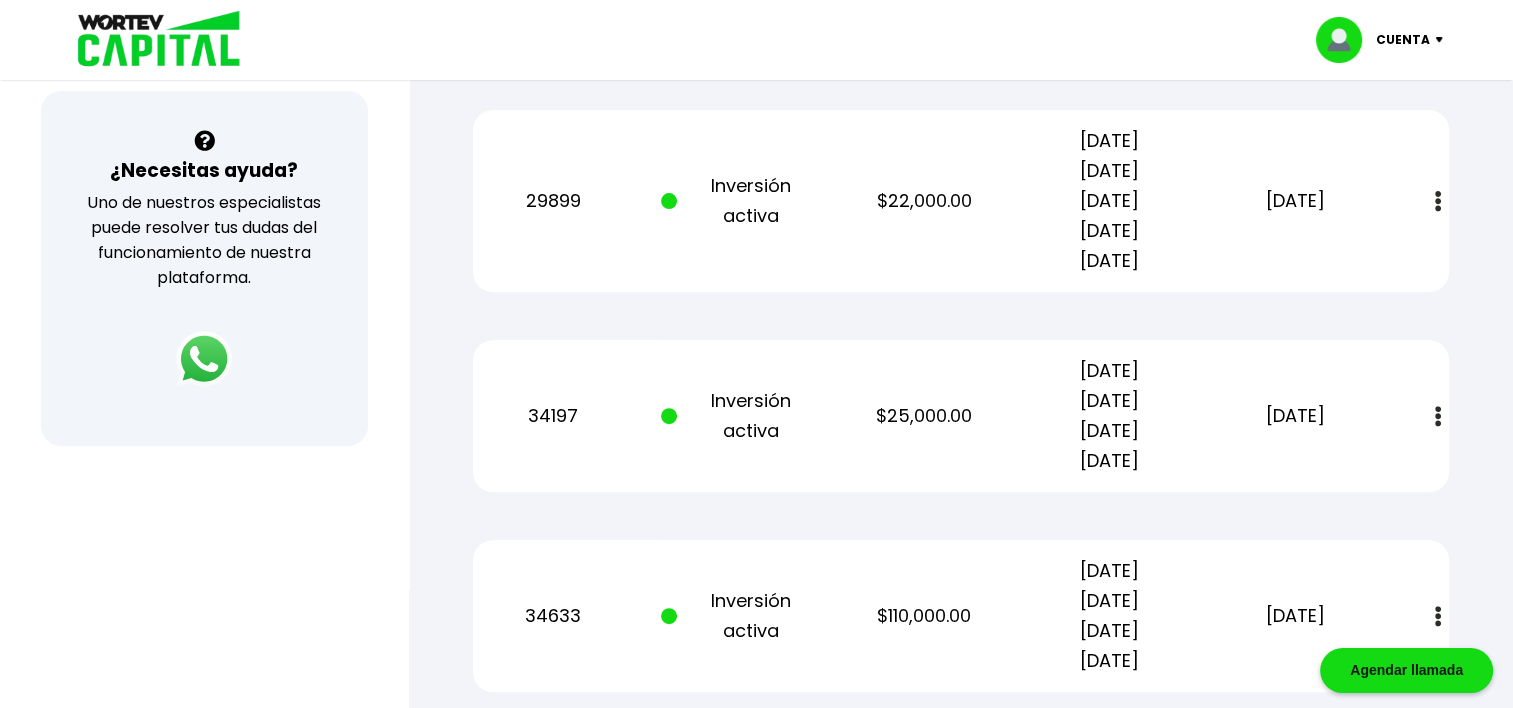 scroll, scrollTop: 569, scrollLeft: 0, axis: vertical 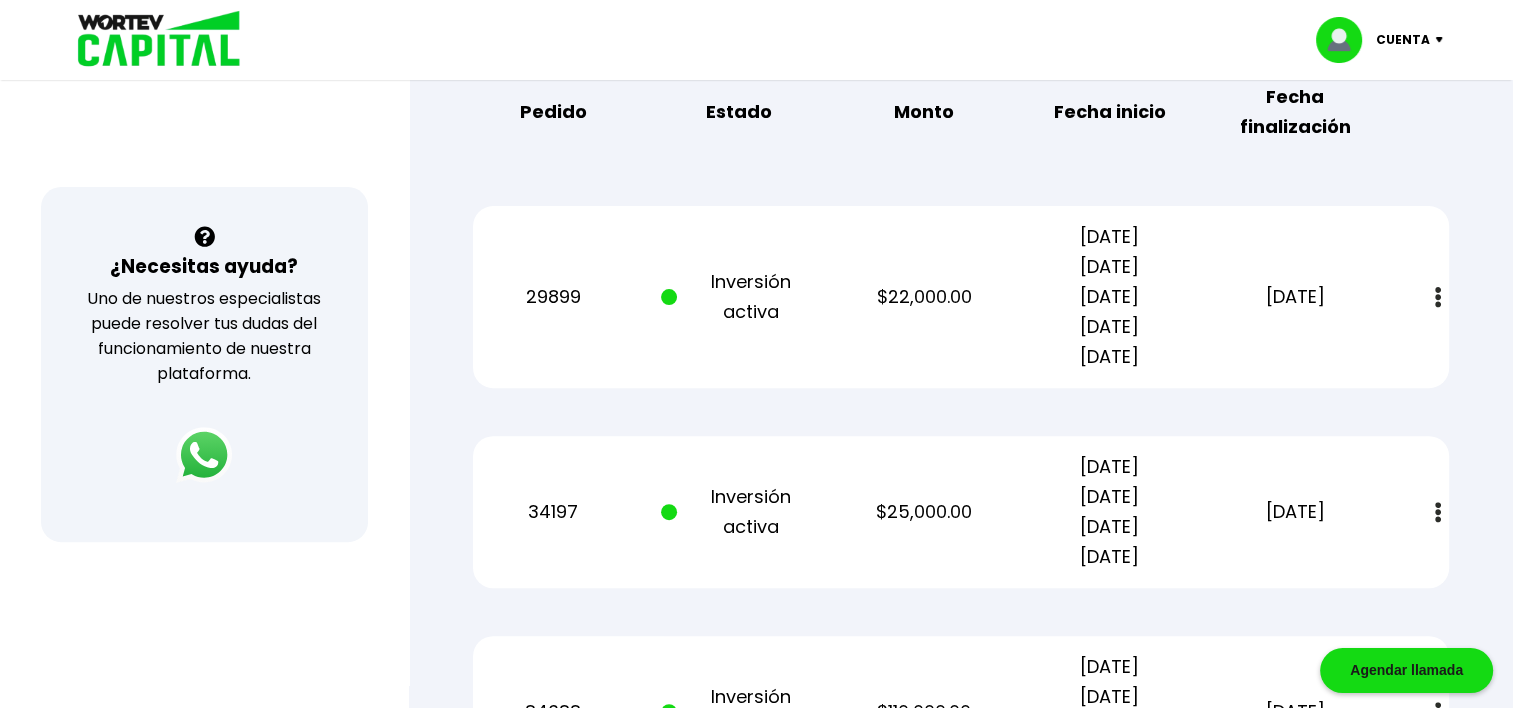 click at bounding box center (1438, 297) 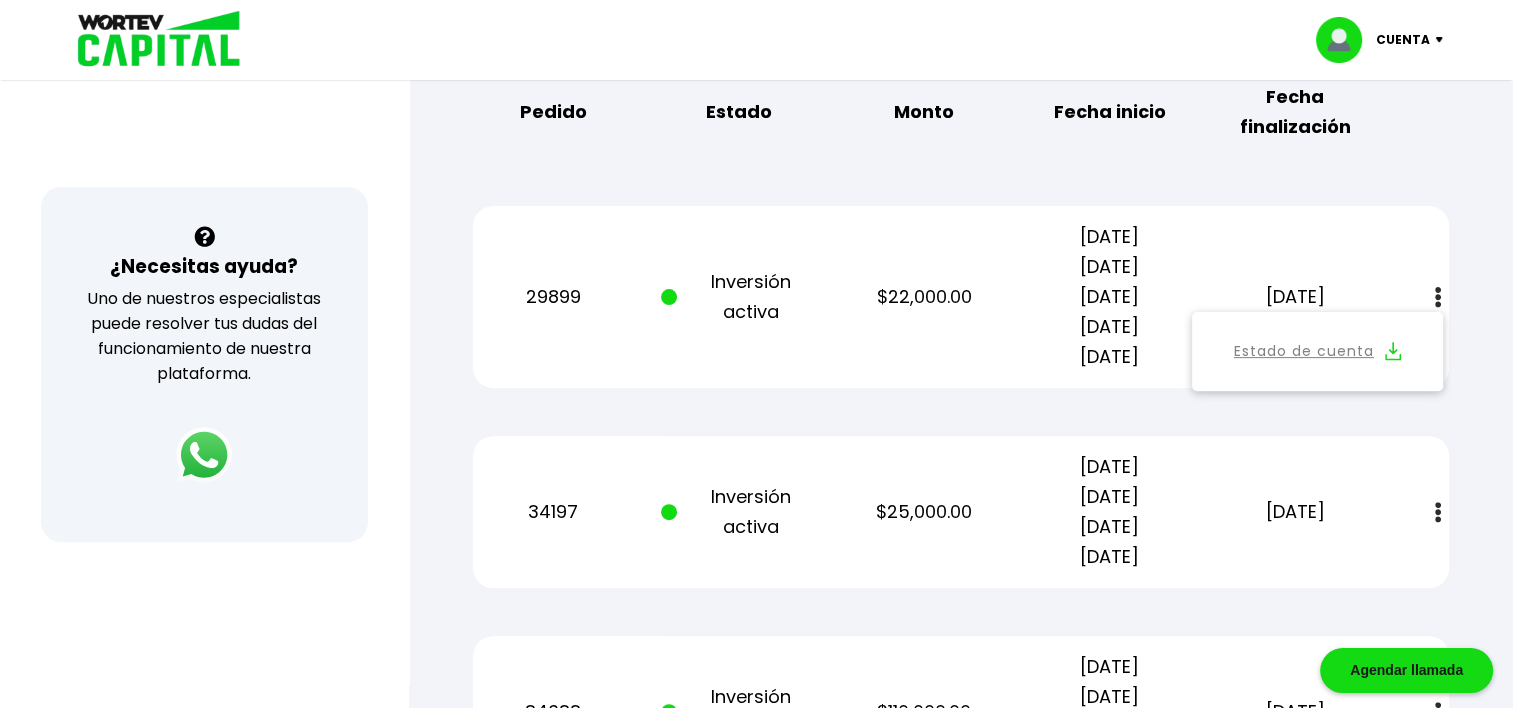 click at bounding box center (1393, 351) 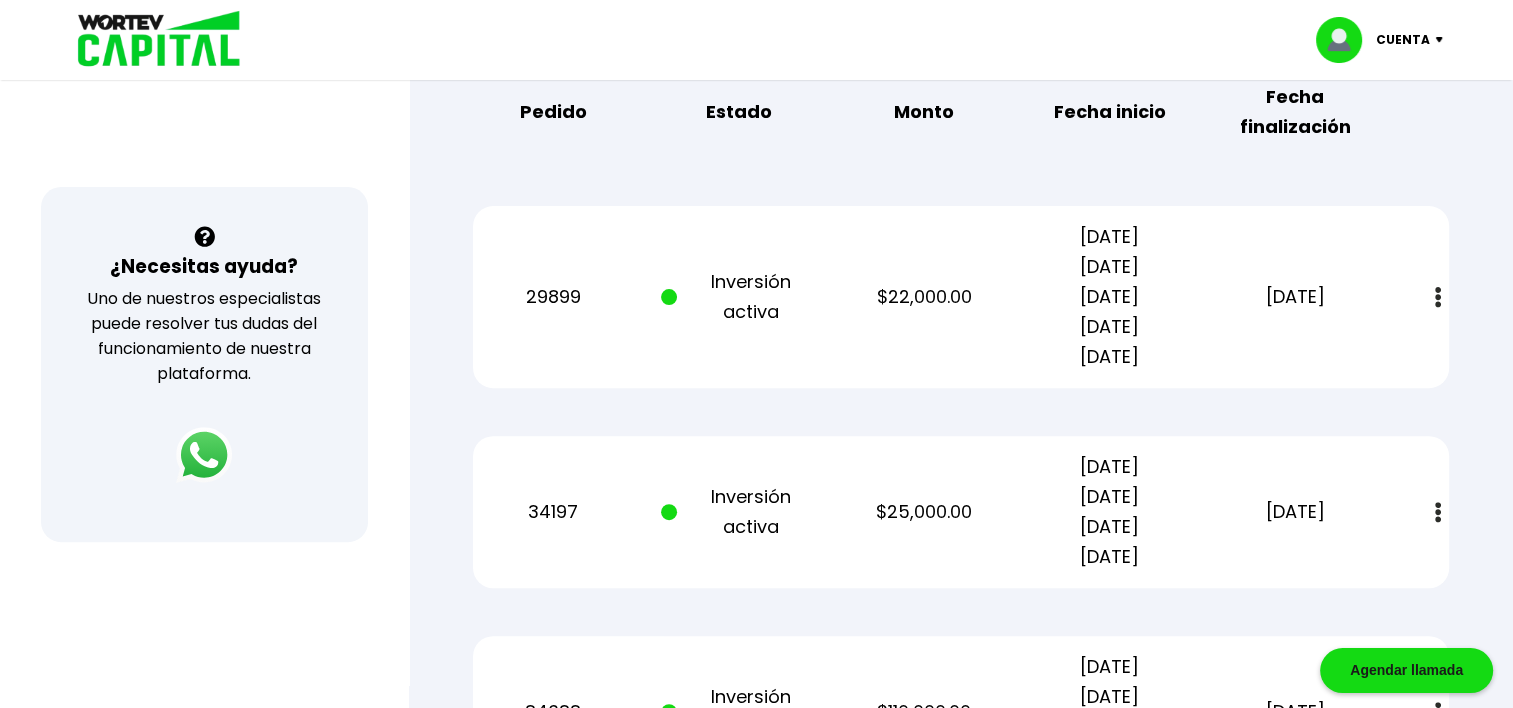 click at bounding box center (1438, 512) 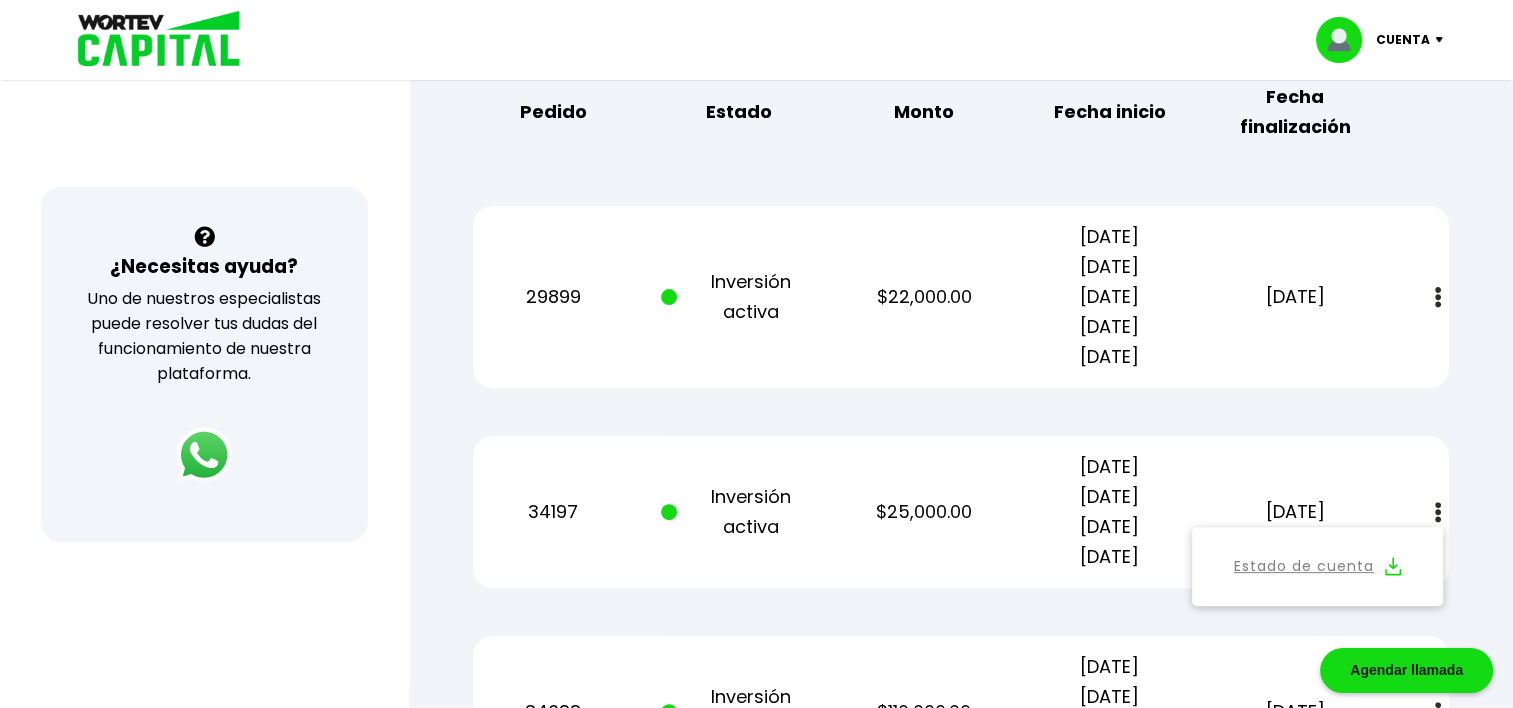 click at bounding box center [1393, 566] 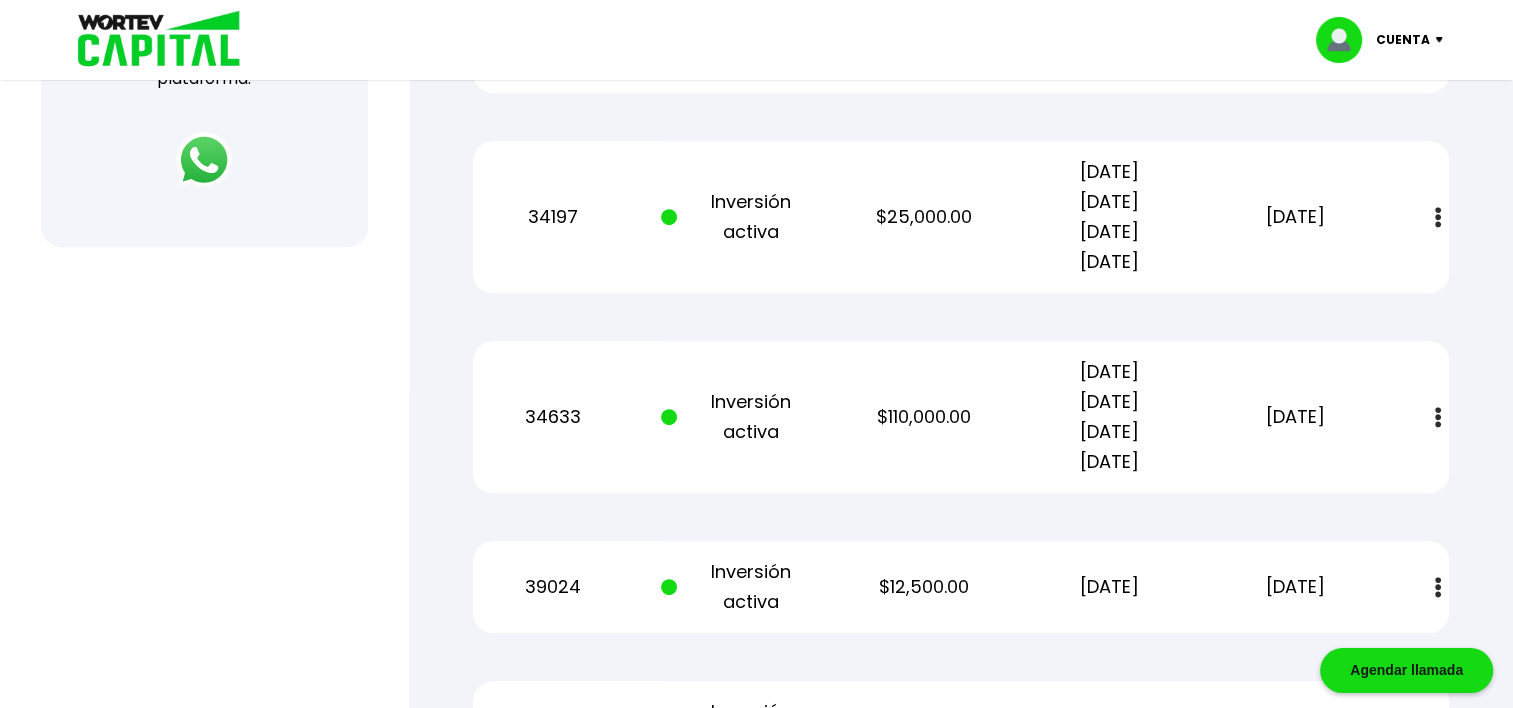scroll, scrollTop: 869, scrollLeft: 0, axis: vertical 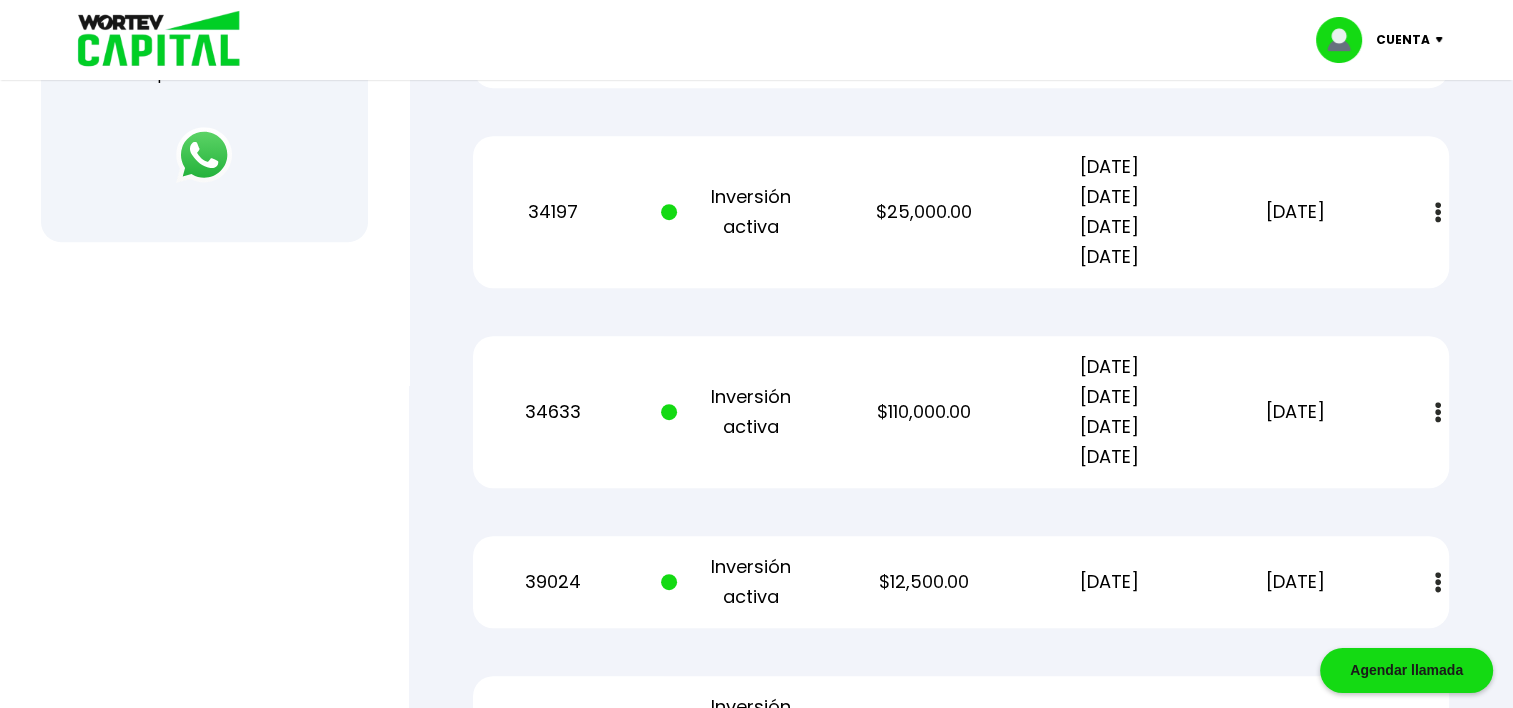 click at bounding box center (1438, 412) 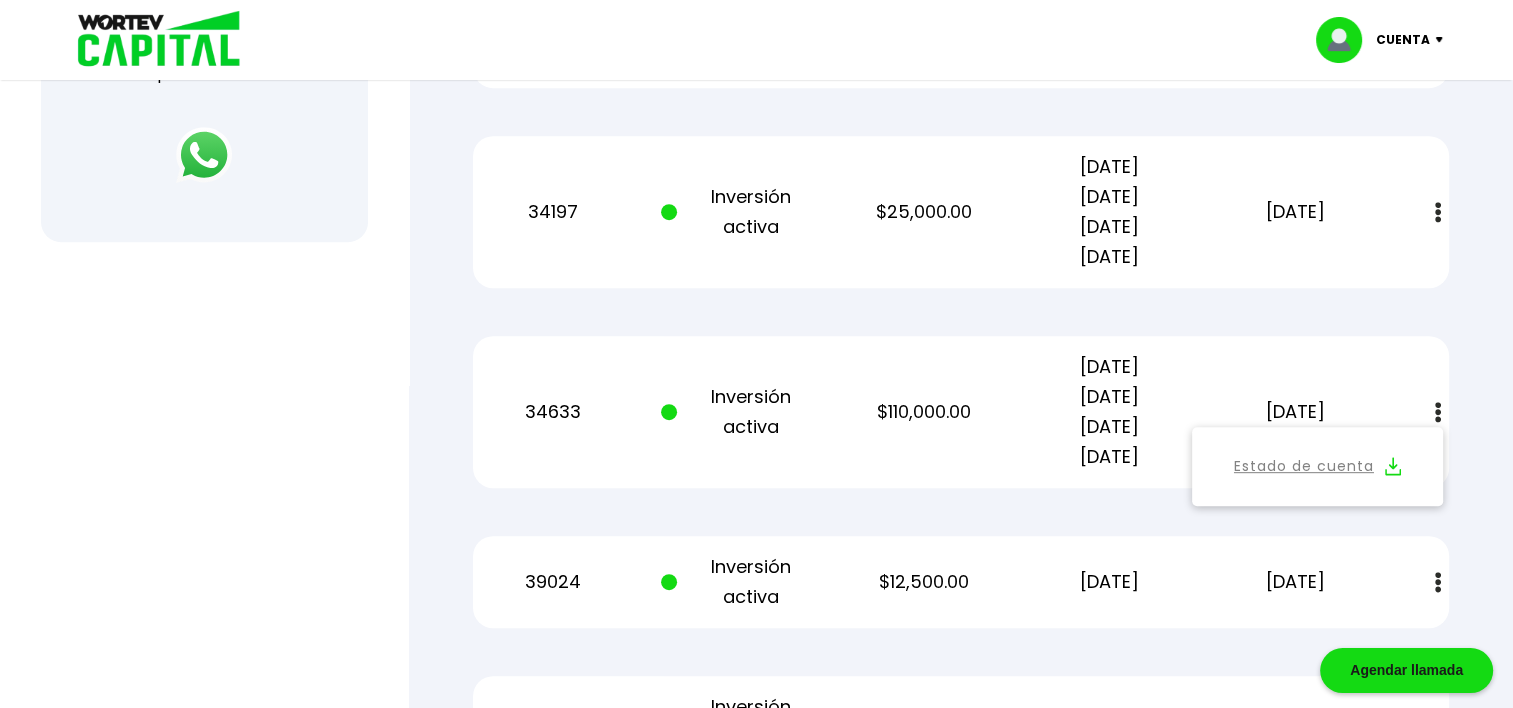 click at bounding box center (1393, 466) 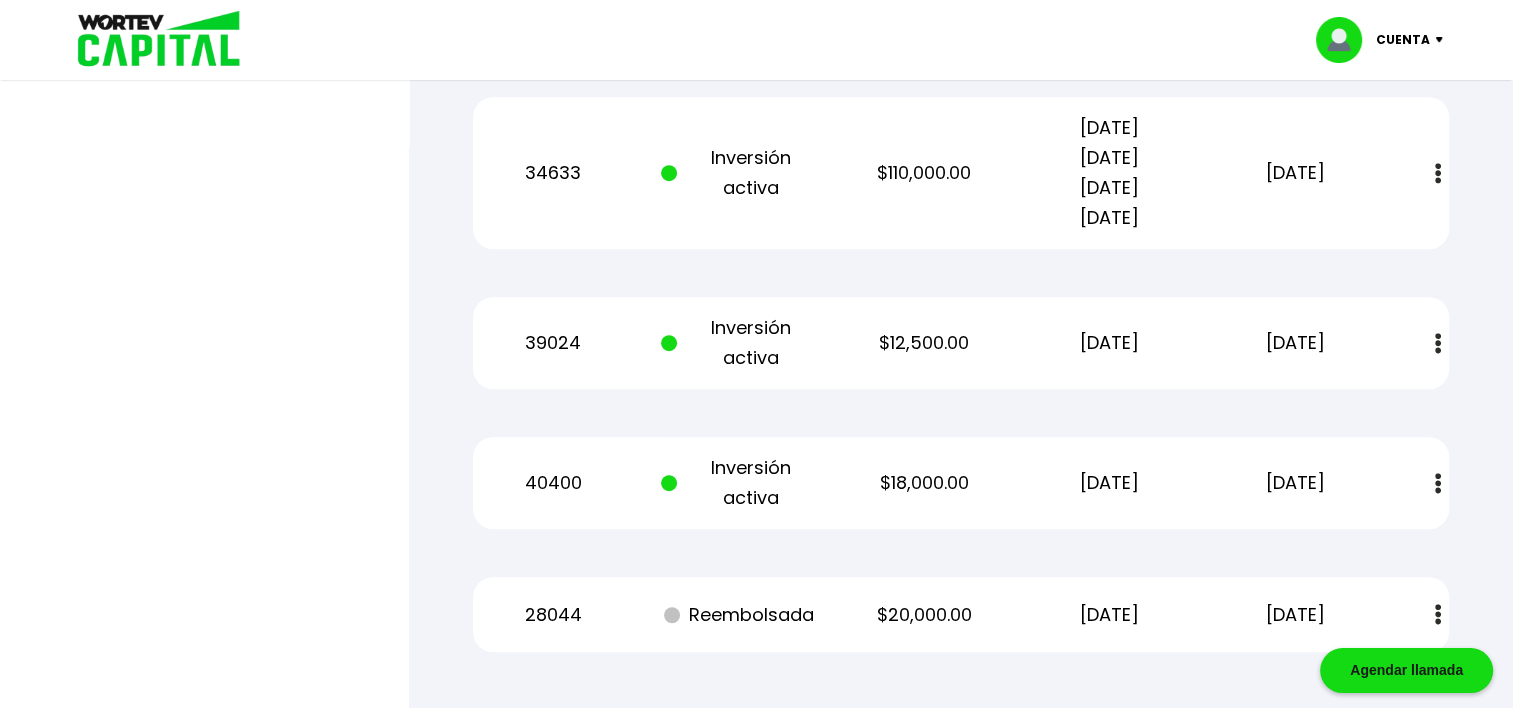 scroll, scrollTop: 1169, scrollLeft: 0, axis: vertical 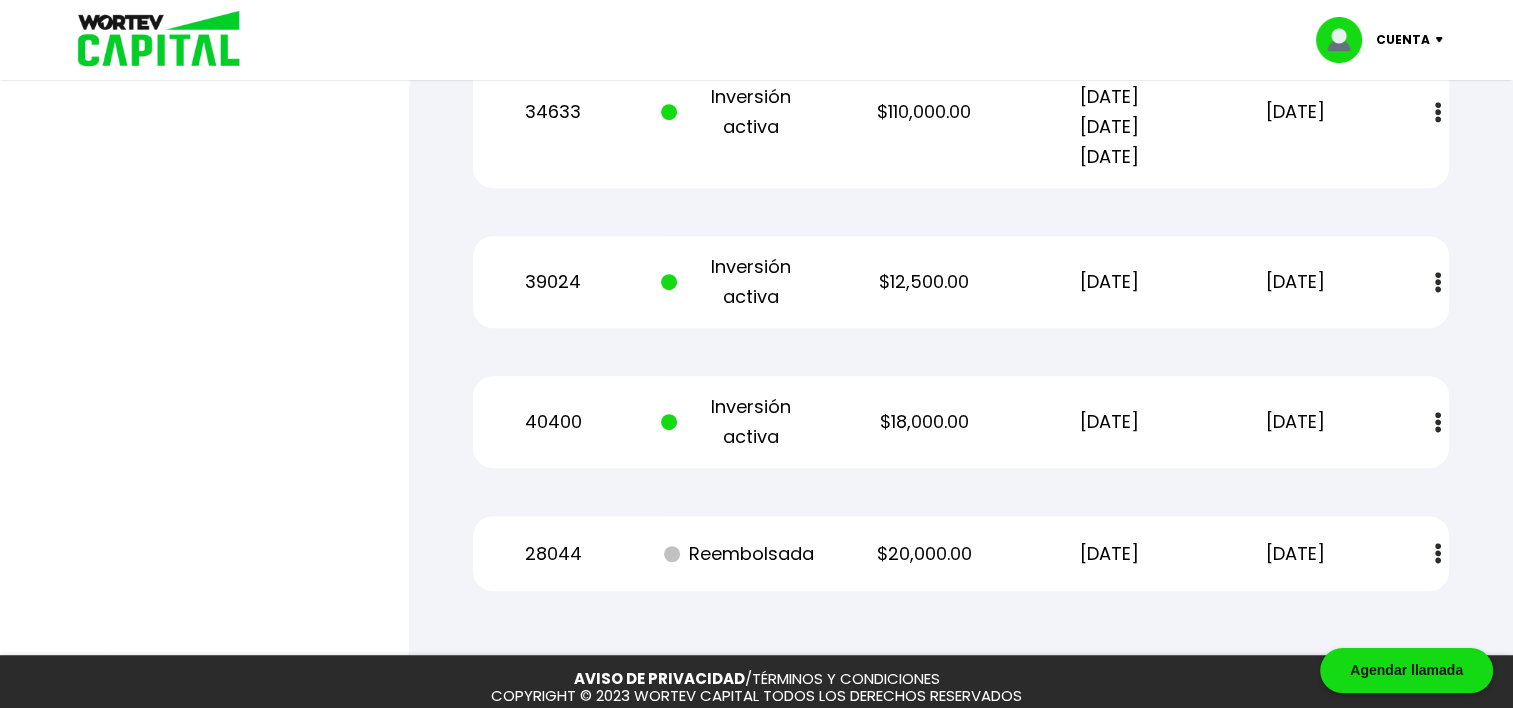 click at bounding box center [1438, 282] 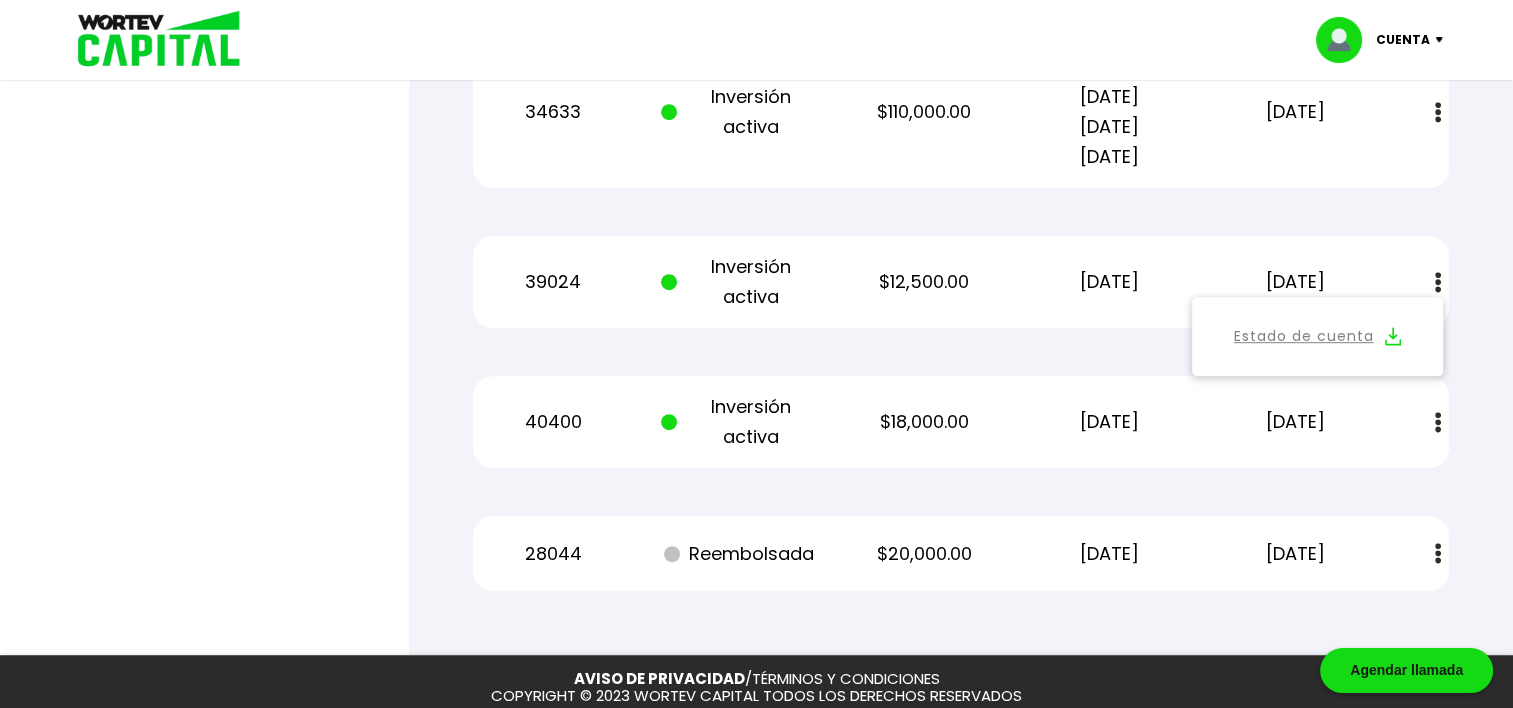 click at bounding box center (1393, 336) 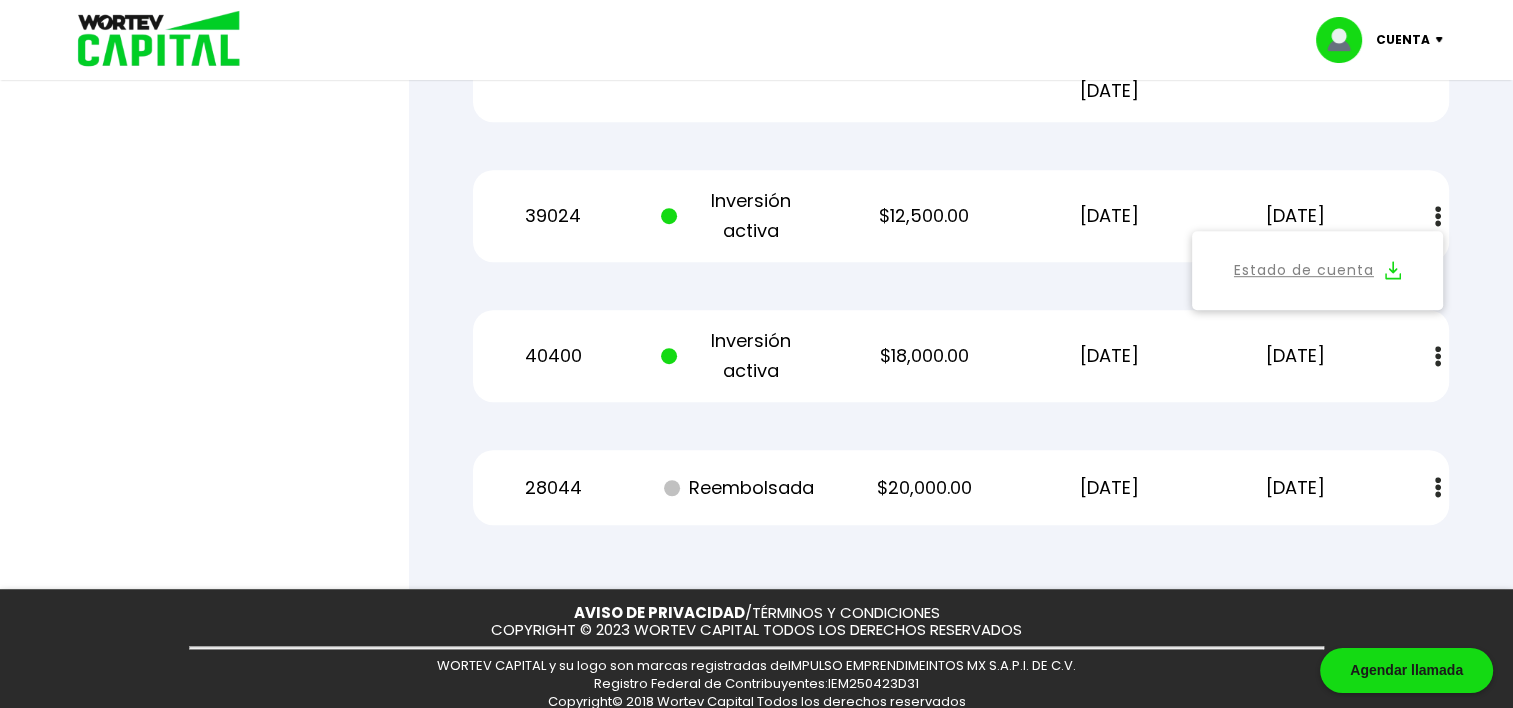 scroll, scrollTop: 1269, scrollLeft: 0, axis: vertical 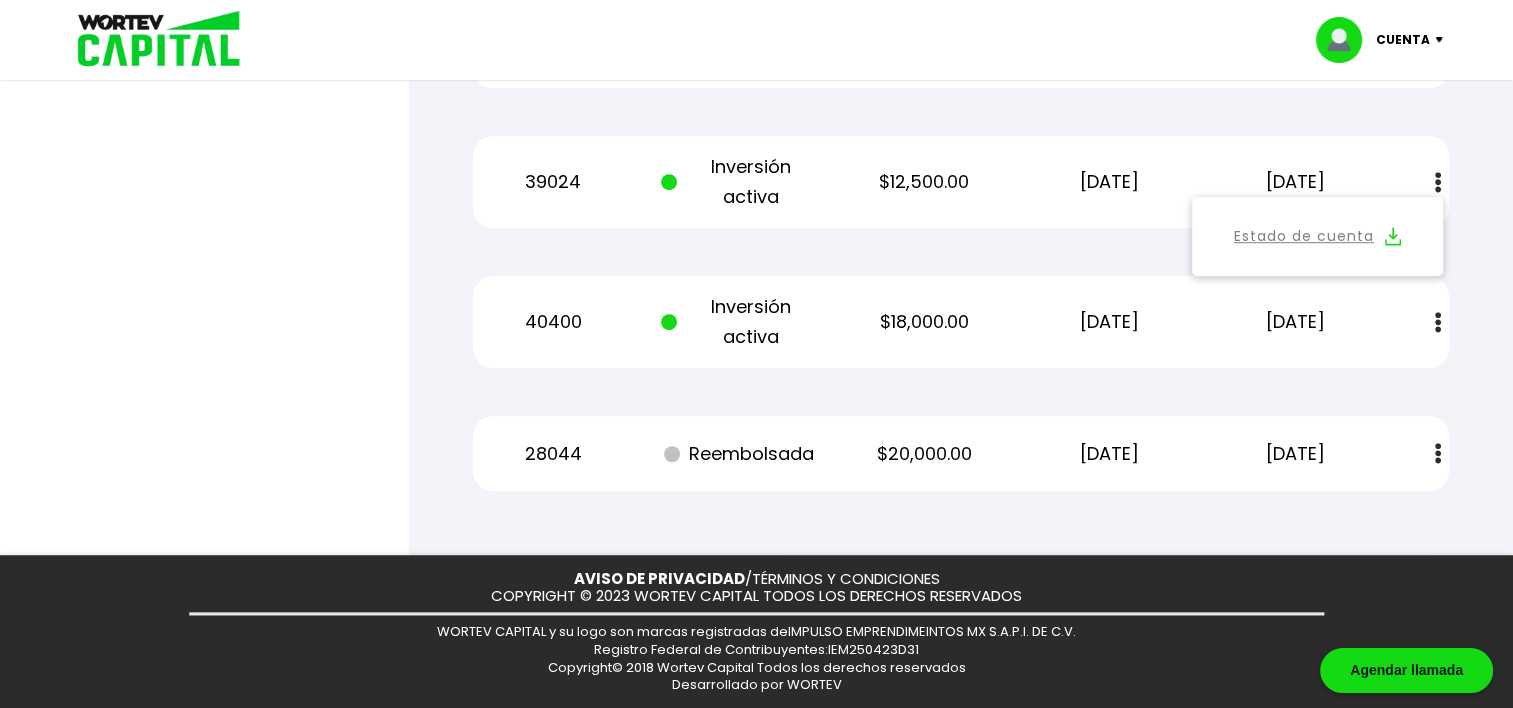 click at bounding box center [1438, 322] 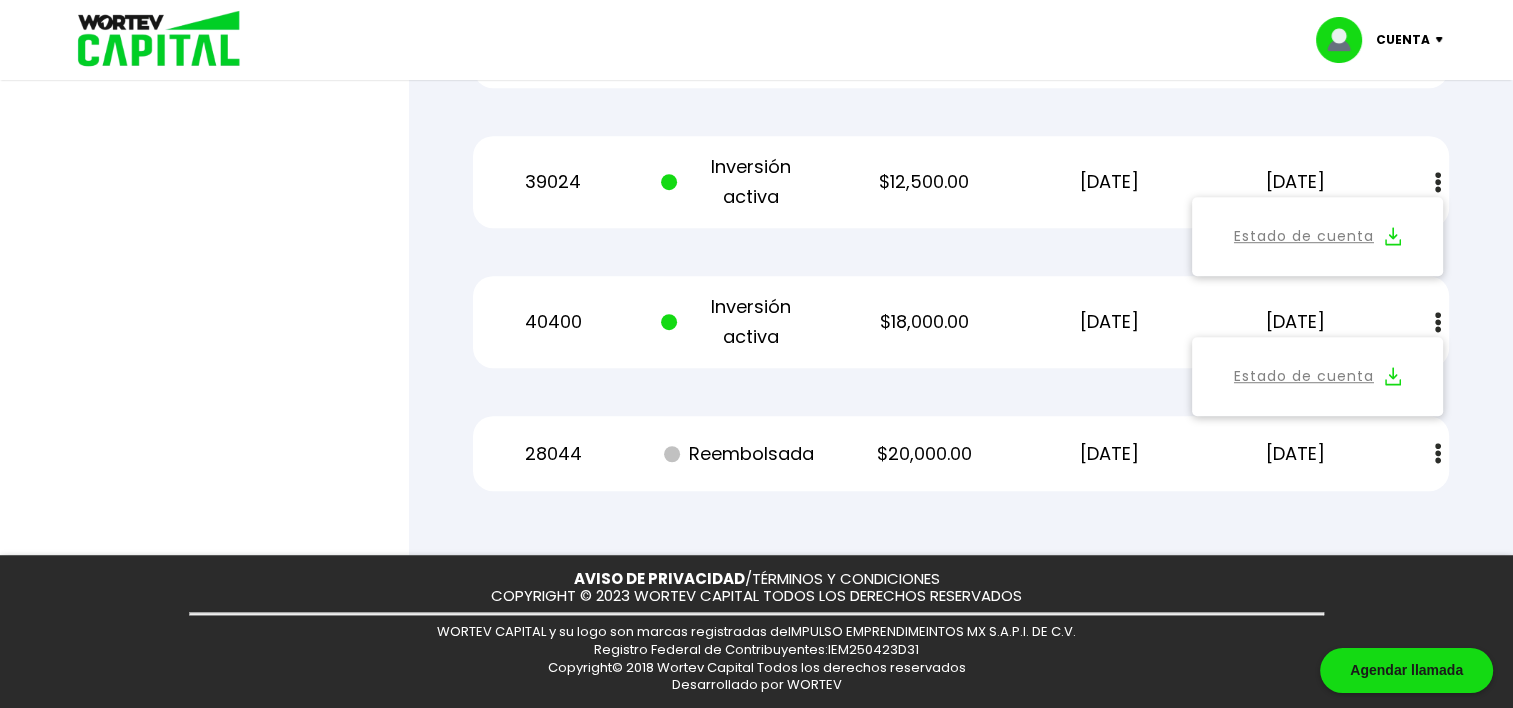 click at bounding box center [1393, 376] 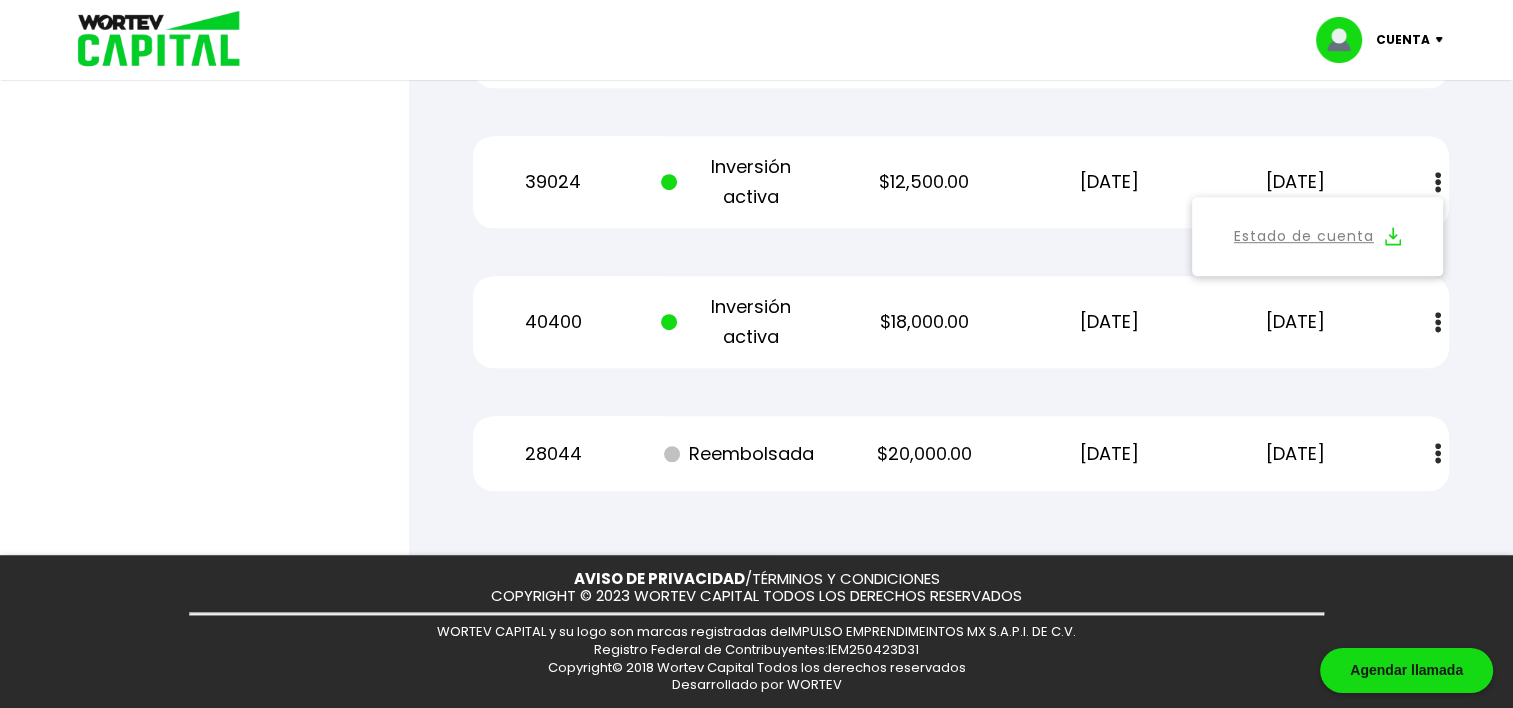 click at bounding box center (1438, 182) 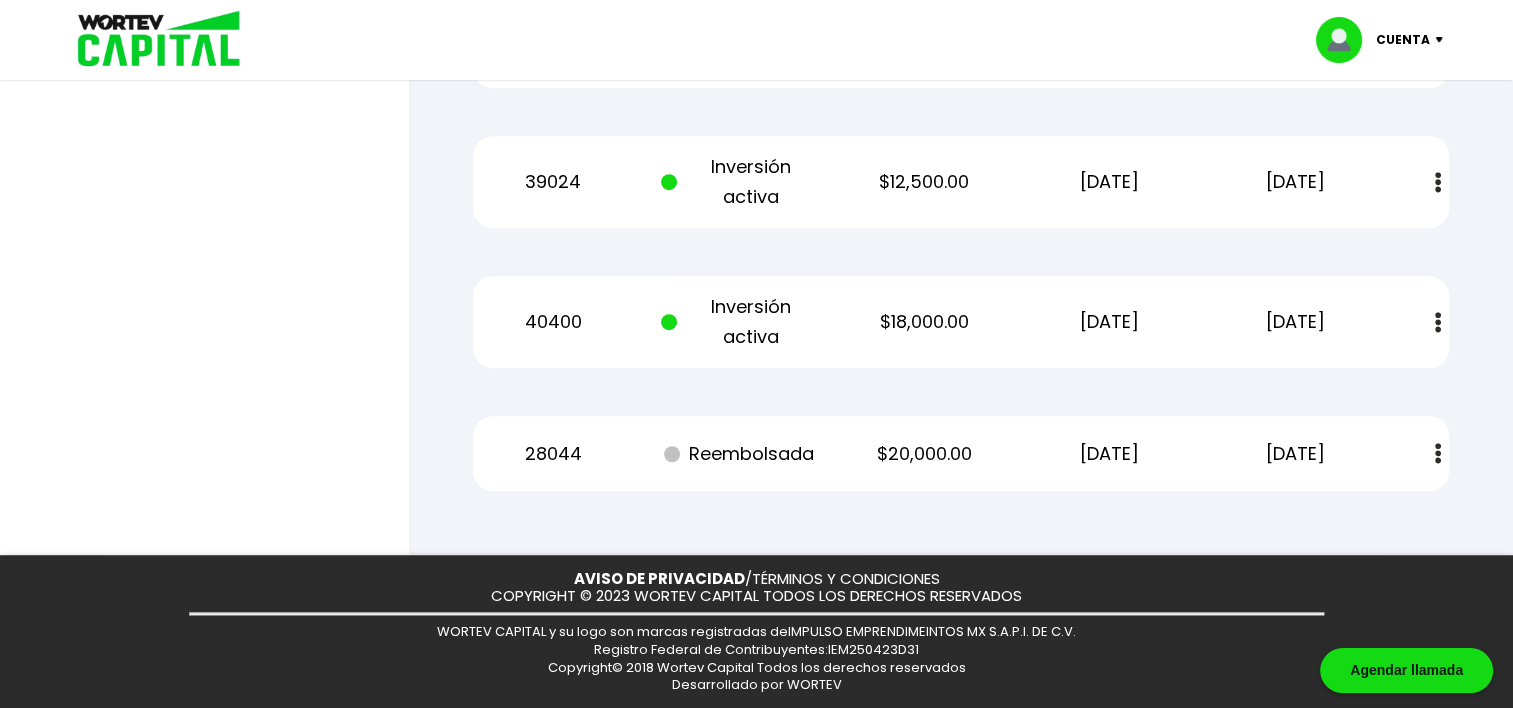 click at bounding box center (756, 354) 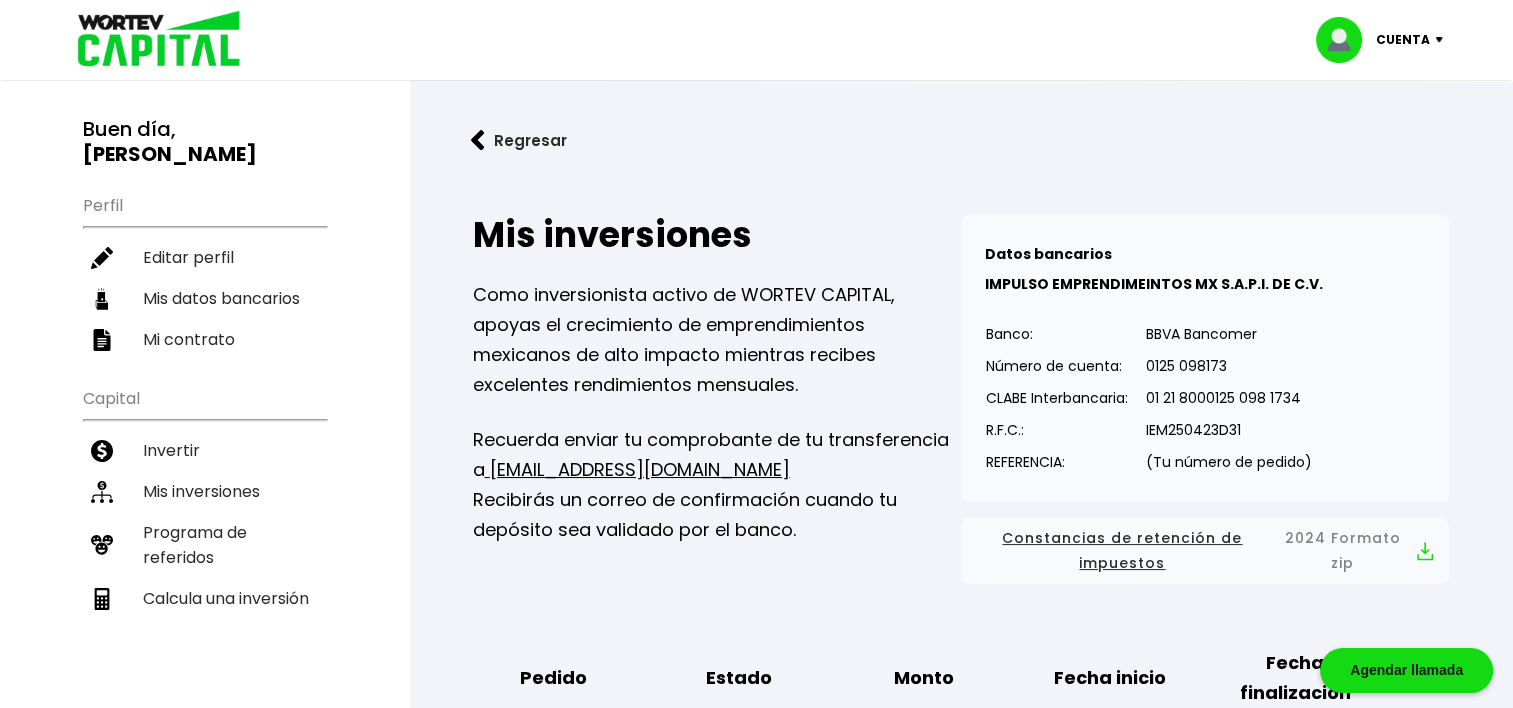 scroll, scrollTop: 0, scrollLeft: 0, axis: both 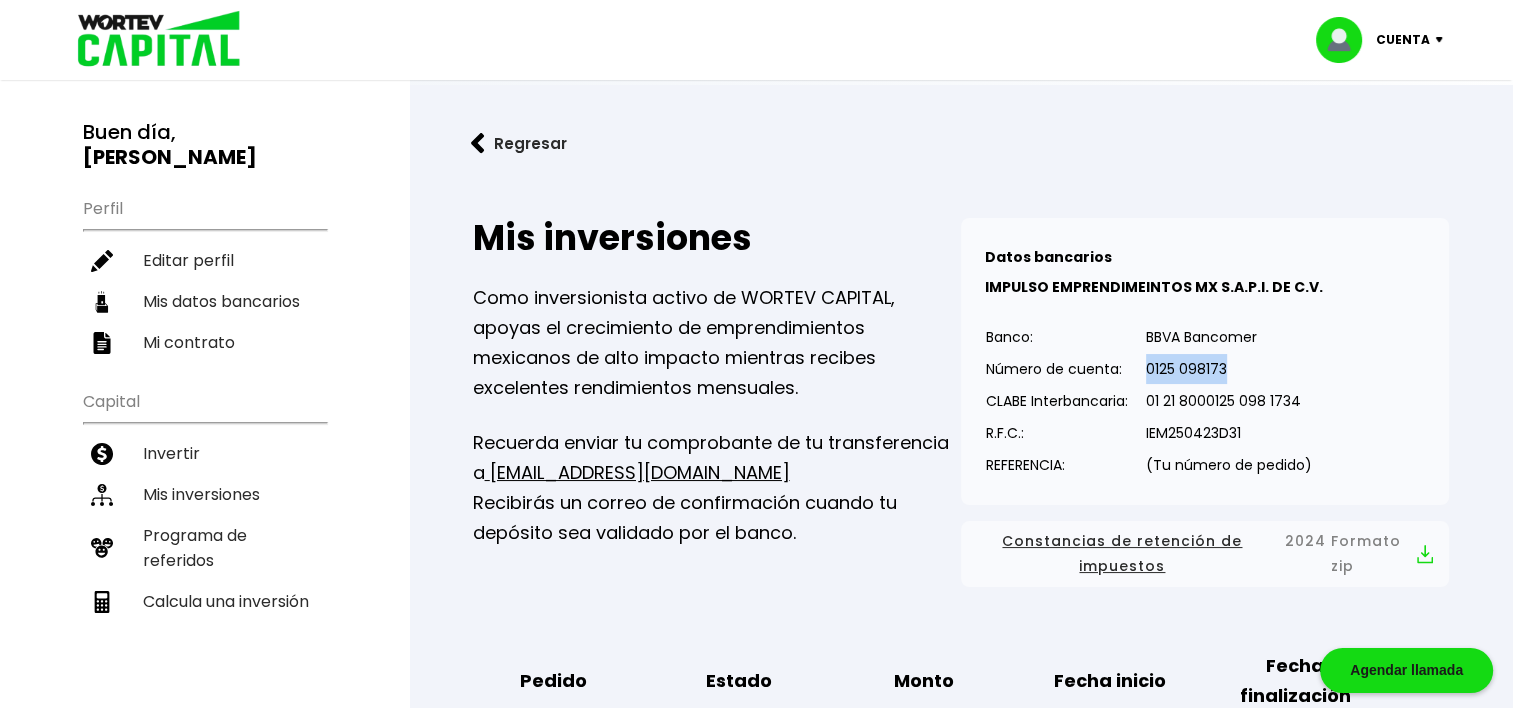 drag, startPoint x: 1151, startPoint y: 369, endPoint x: 1226, endPoint y: 378, distance: 75.53807 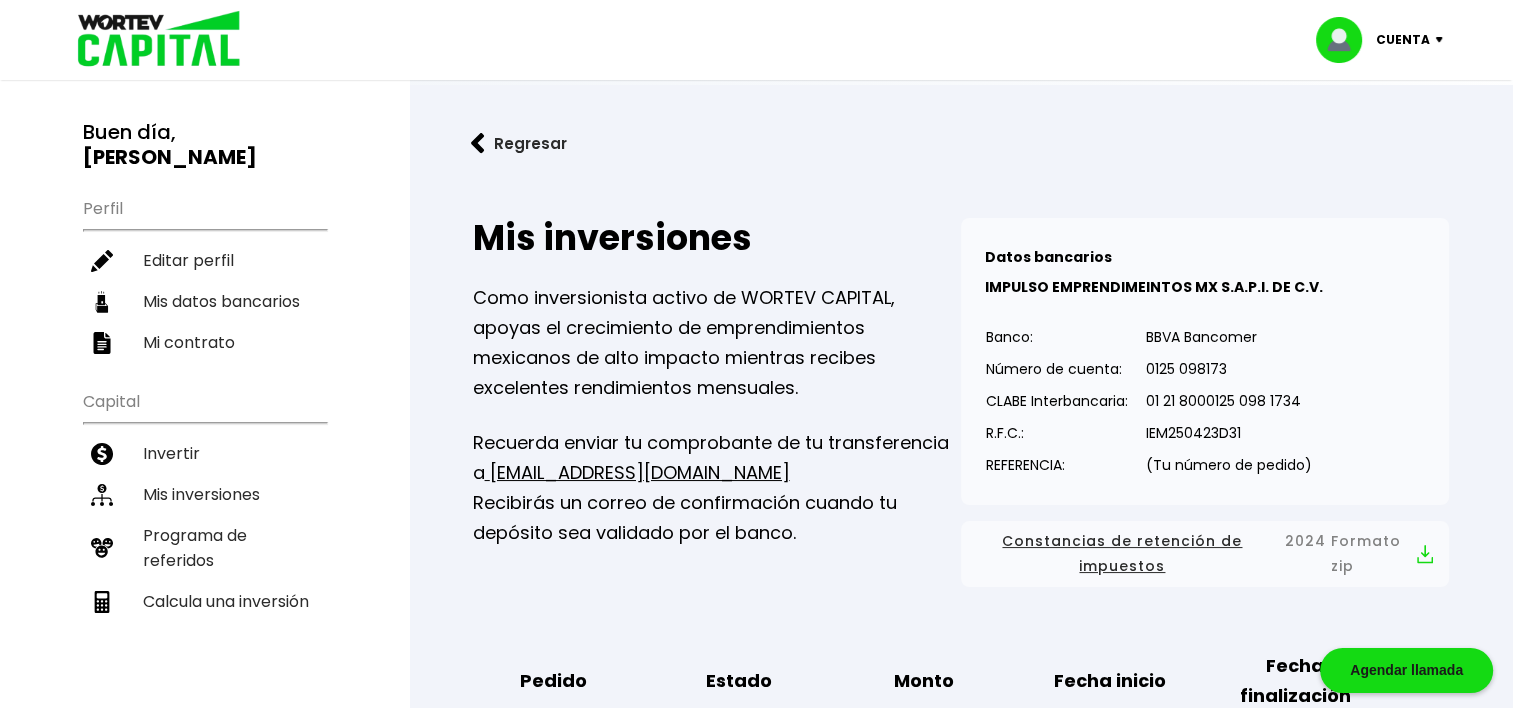 click on "Banco:  Número de cuenta:  CLABE Interbancaria:  R.F.C.:  REFERENCIA:  BBVA Bancomer 0125 098173 01 21 8000125 [PHONE_NUMBER] IEM250423D31 (Tu número de pedido)" at bounding box center (1149, 401) 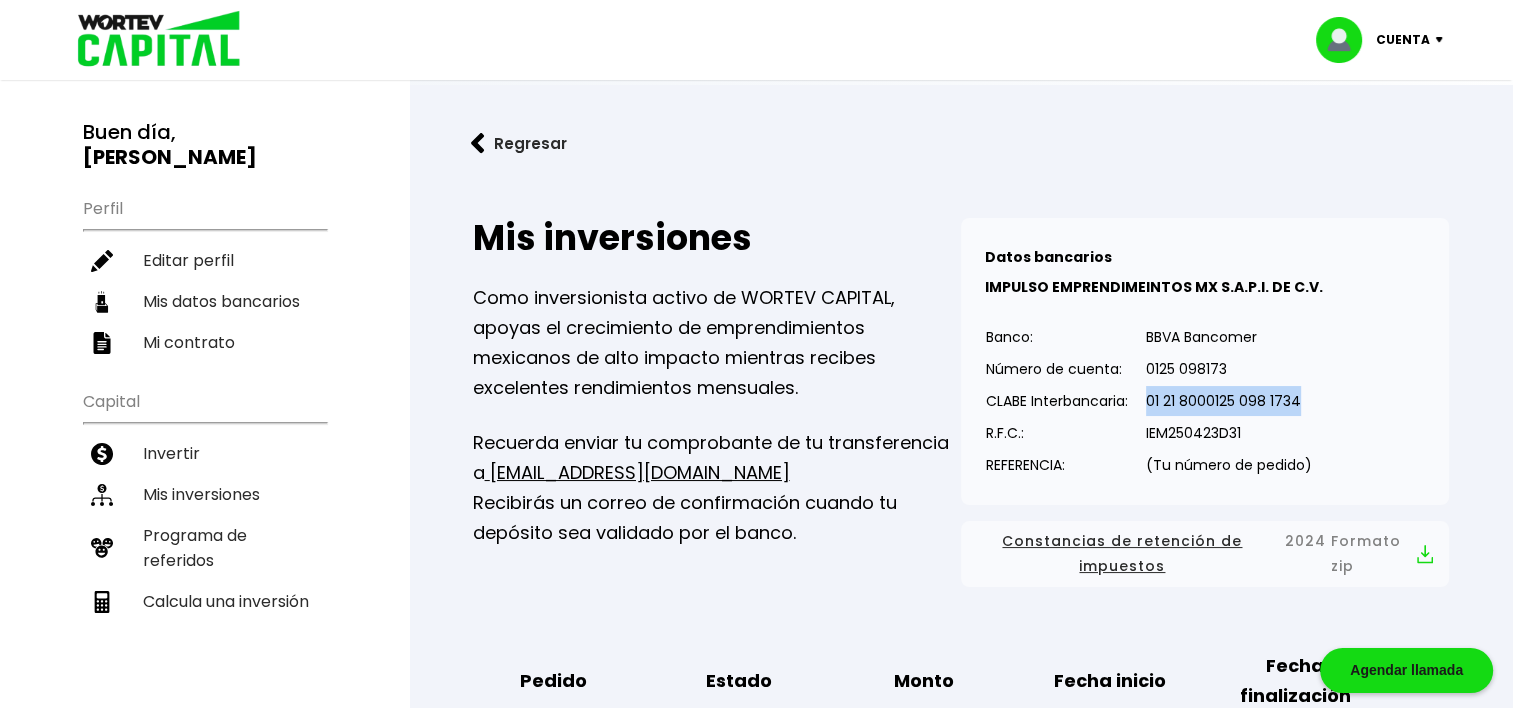 drag, startPoint x: 1148, startPoint y: 396, endPoint x: 1302, endPoint y: 407, distance: 154.39236 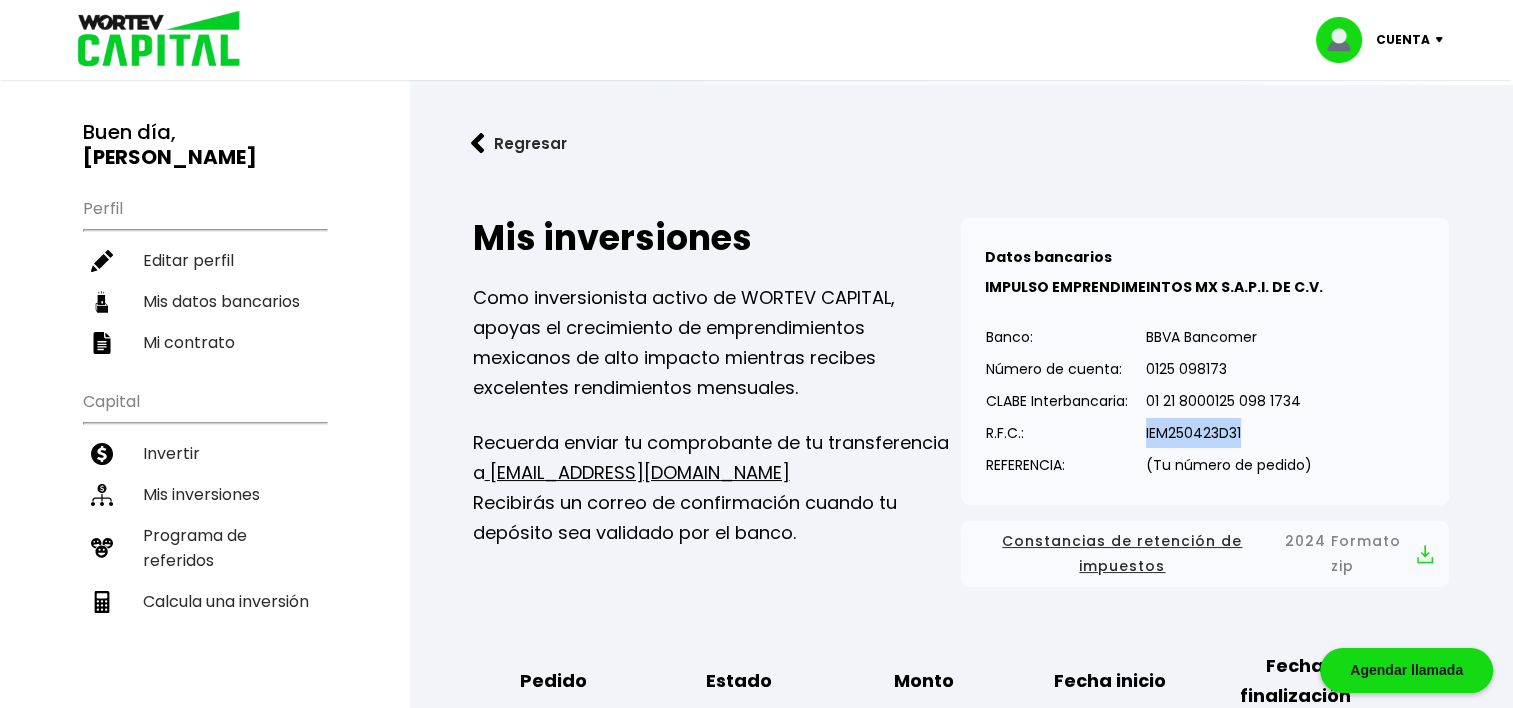 drag, startPoint x: 1243, startPoint y: 428, endPoint x: 1136, endPoint y: 440, distance: 107.67079 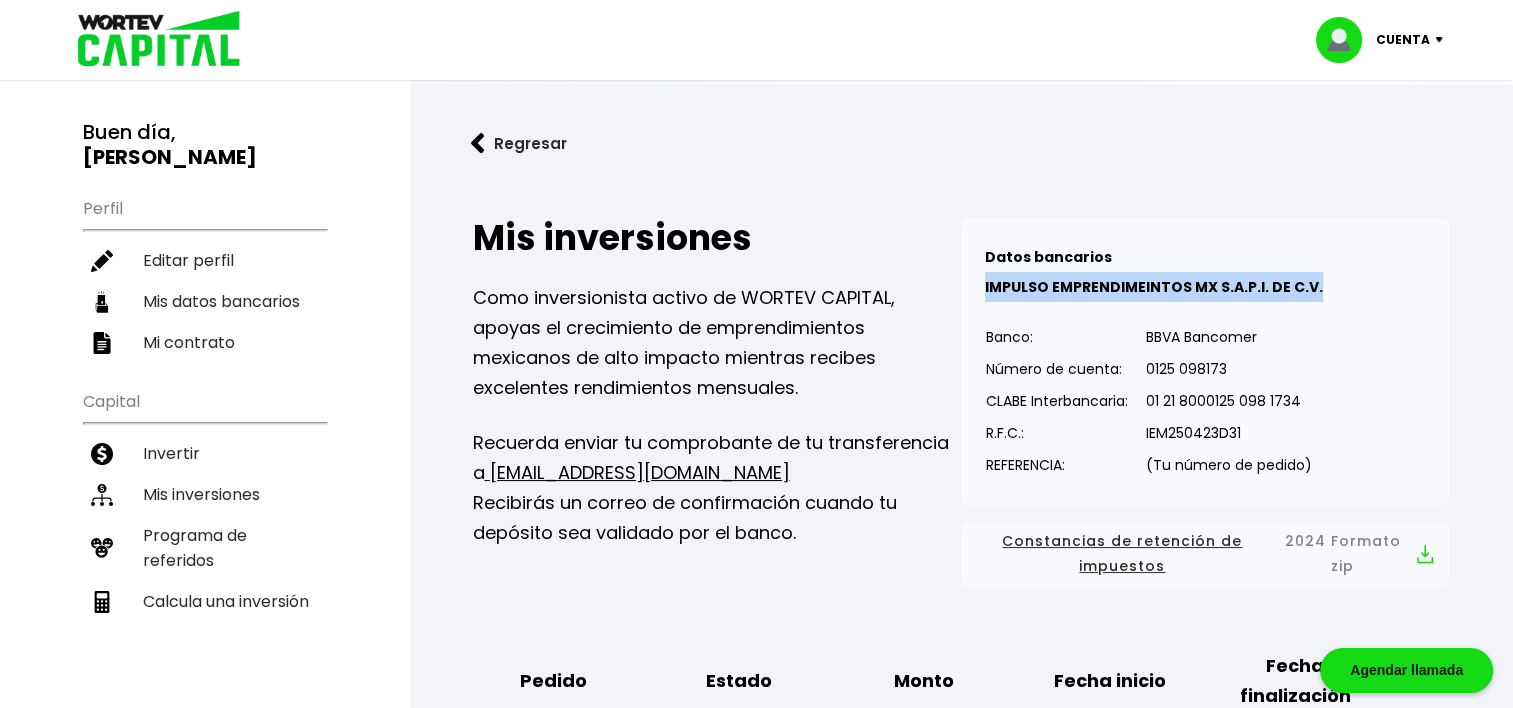 drag, startPoint x: 982, startPoint y: 283, endPoint x: 1300, endPoint y: 293, distance: 318.1572 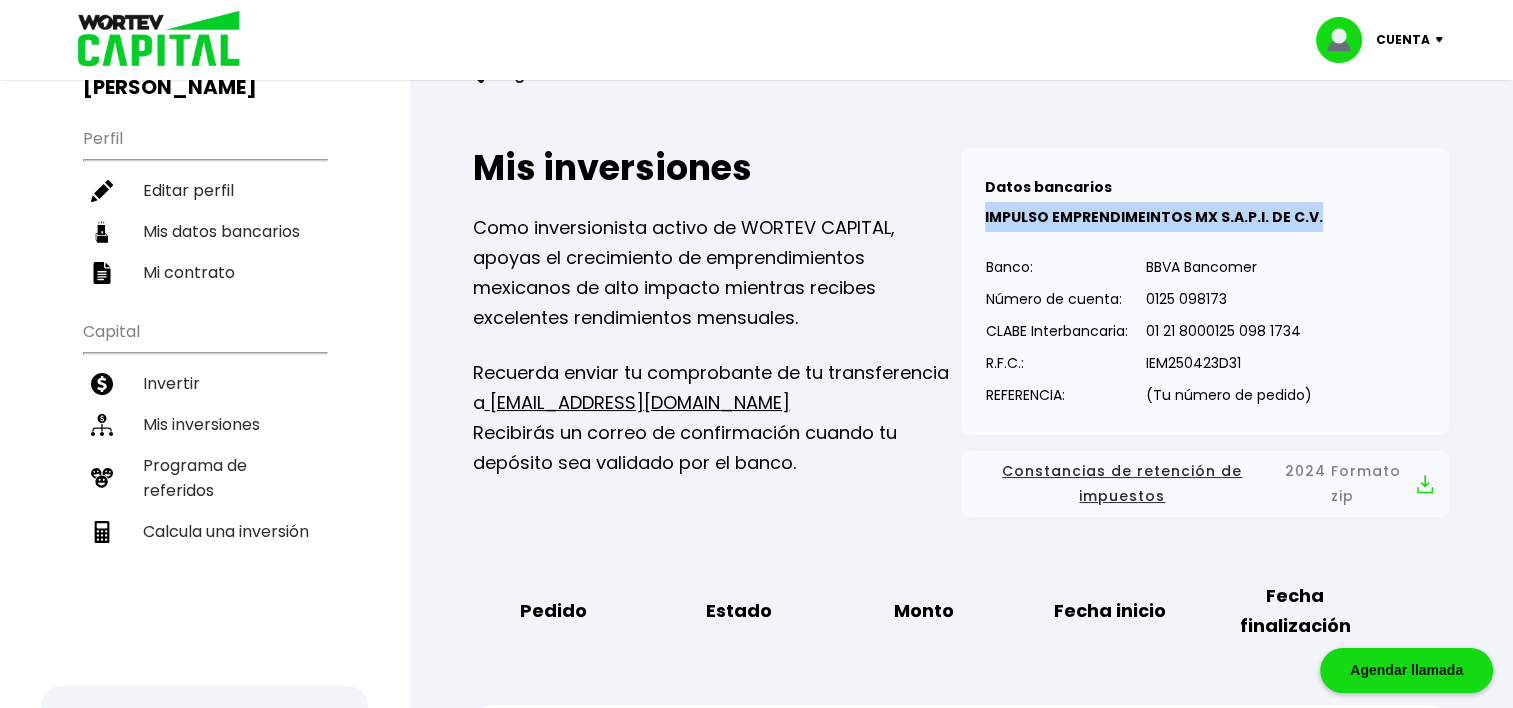 scroll, scrollTop: 100, scrollLeft: 0, axis: vertical 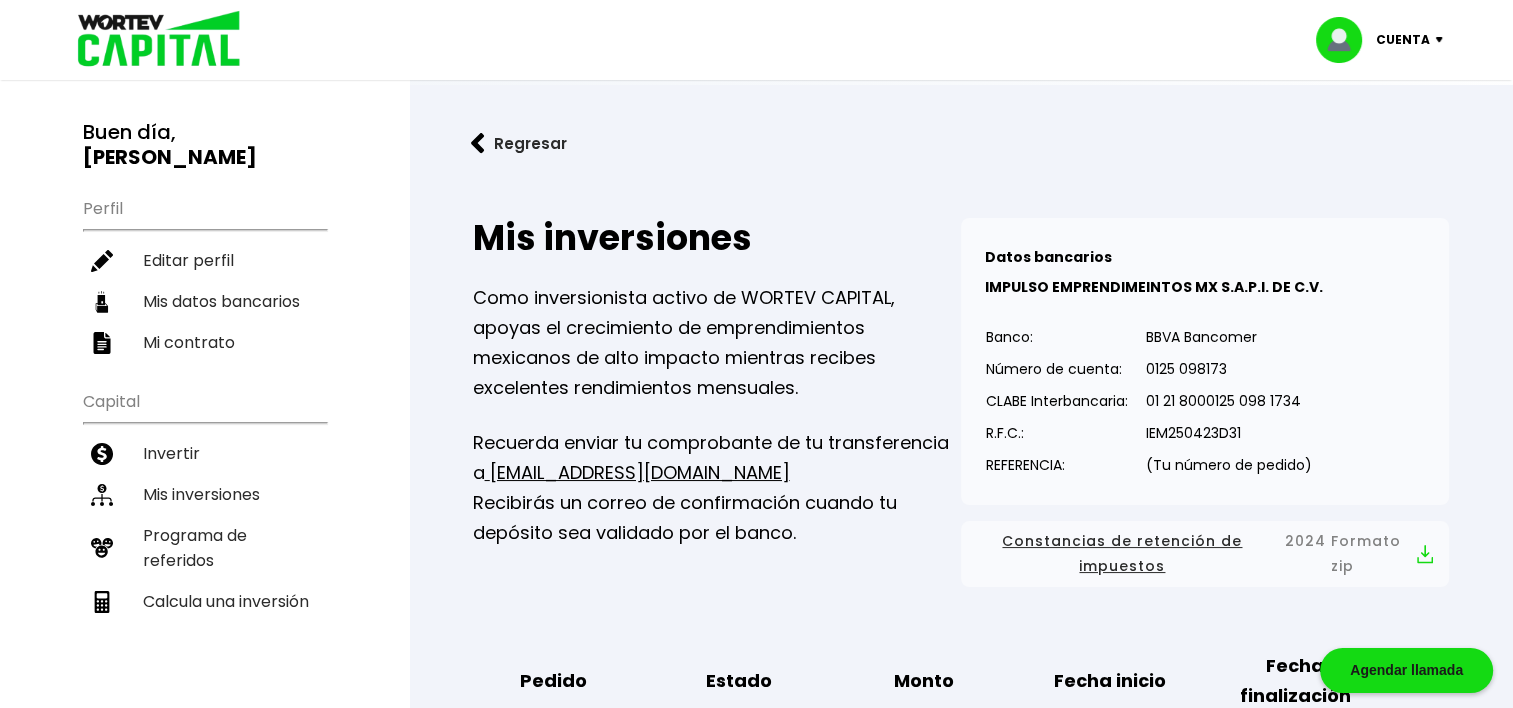click on "Banco:" at bounding box center (1057, 337) 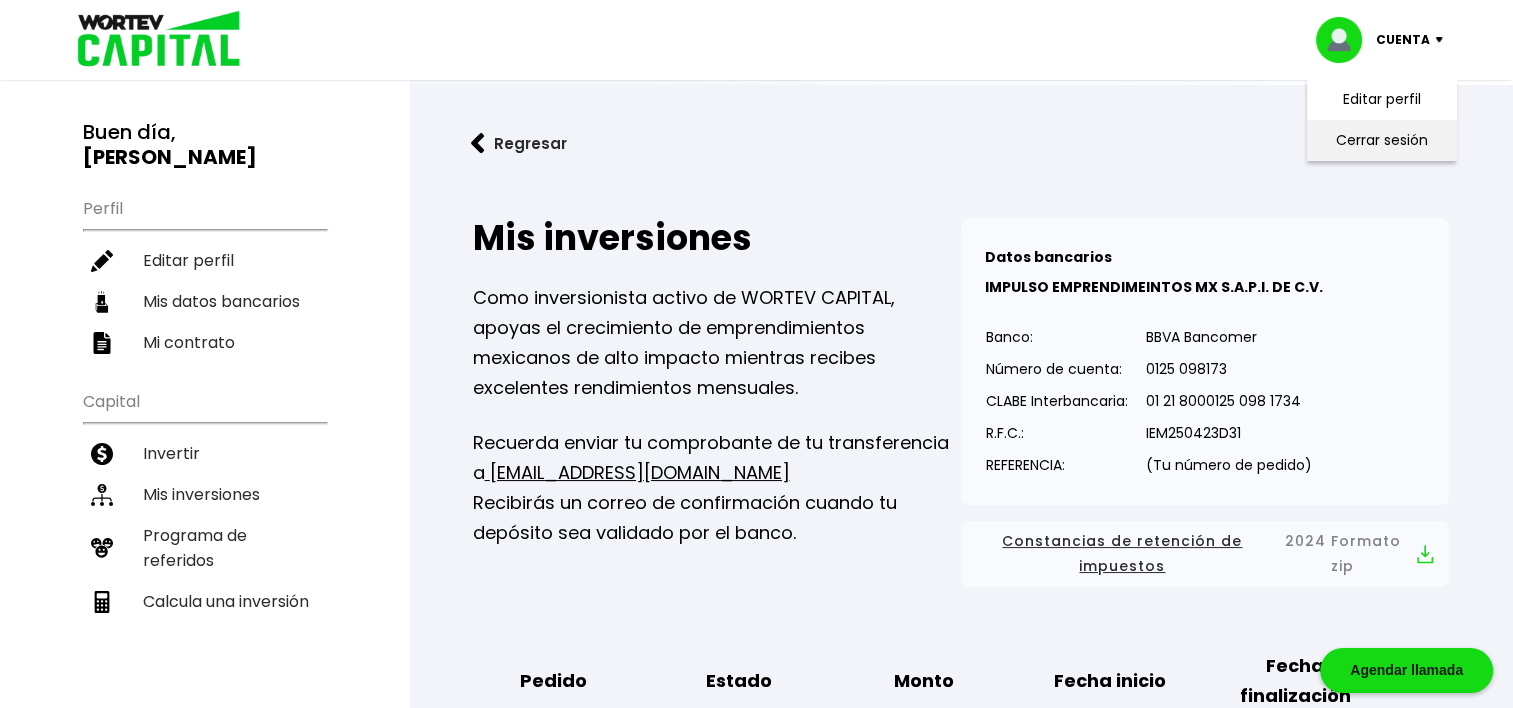 click on "Cerrar sesión" at bounding box center [1382, 140] 